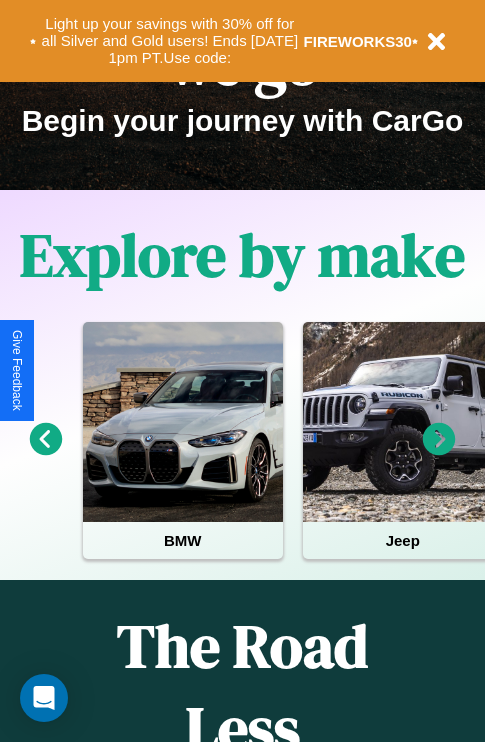 scroll, scrollTop: 308, scrollLeft: 0, axis: vertical 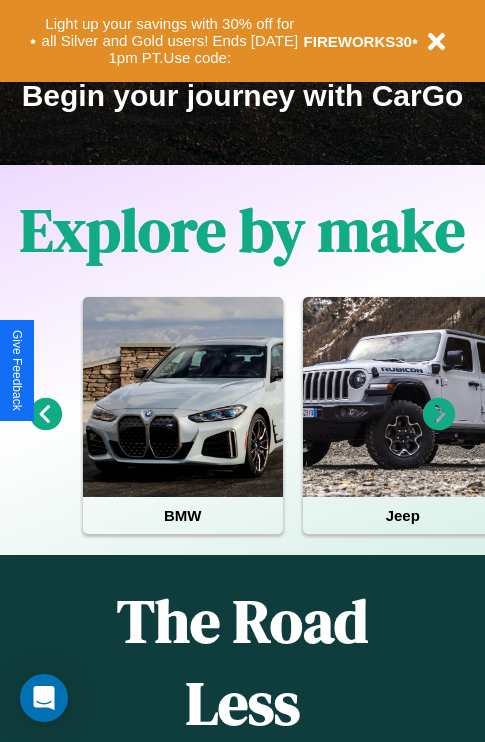 click 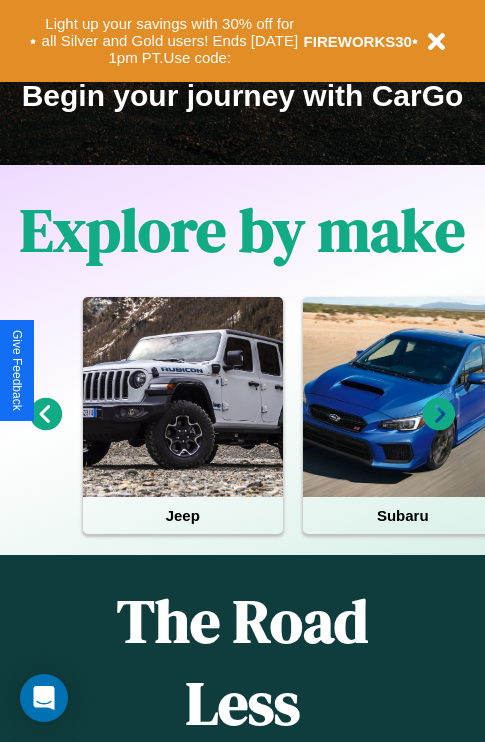 click 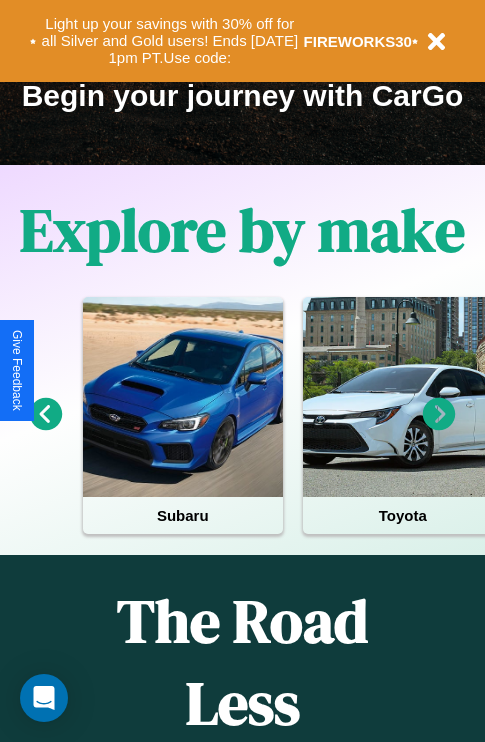 click 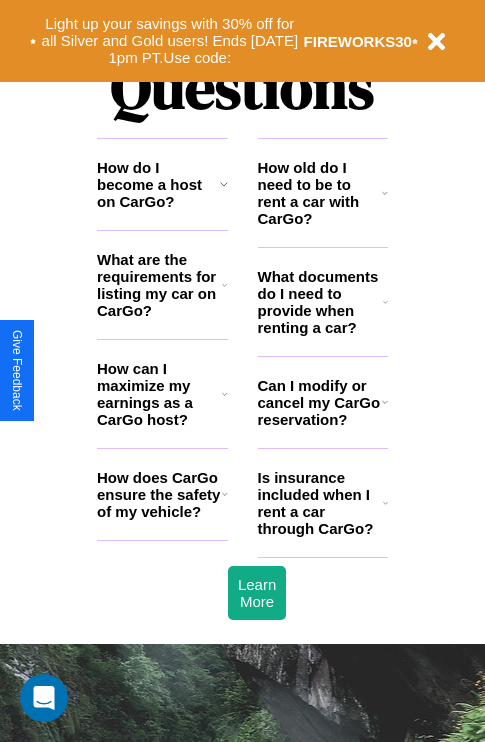 scroll, scrollTop: 2423, scrollLeft: 0, axis: vertical 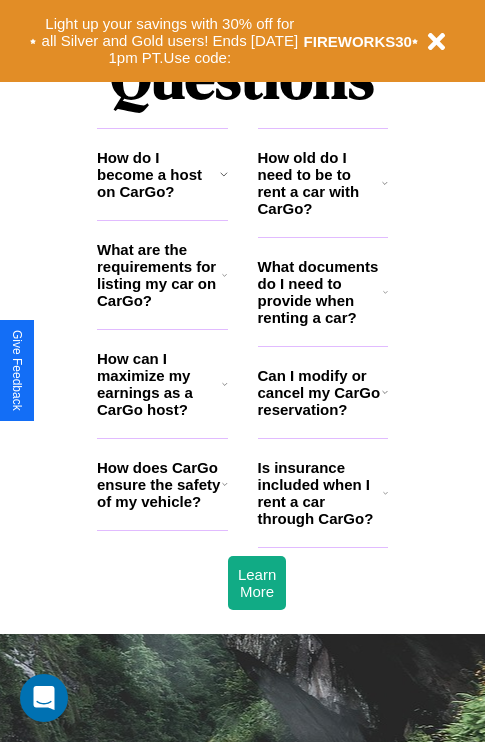 click on "What are the requirements for listing my car on CarGo?" at bounding box center [159, 275] 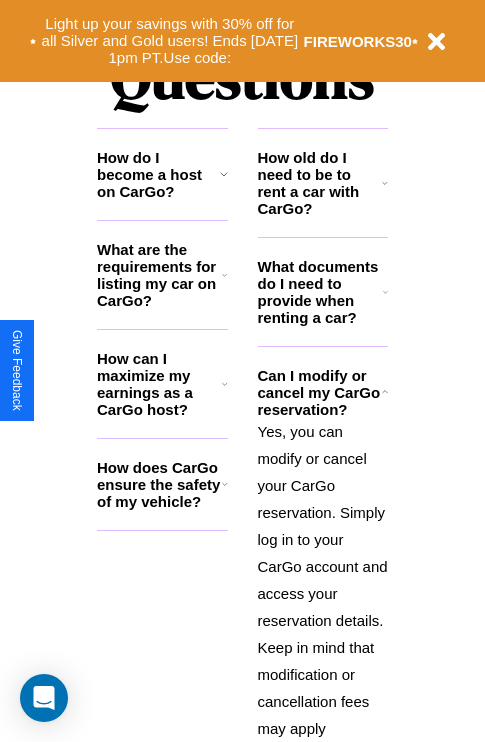 click on "How old do I need to be to rent a car with CarGo?" at bounding box center (320, 183) 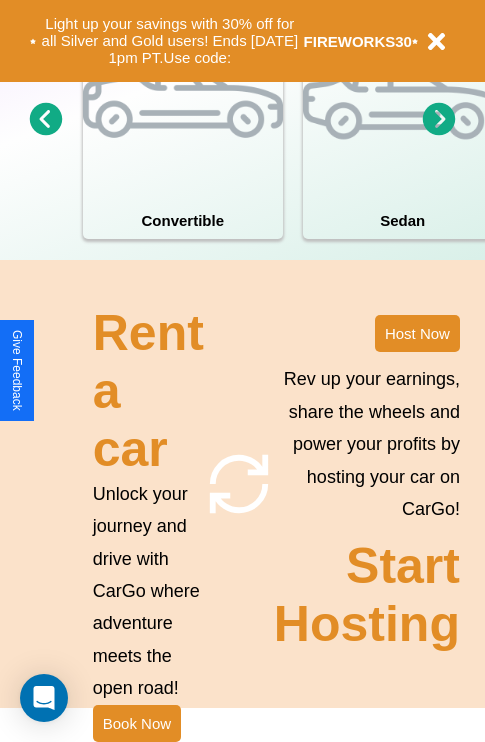 scroll, scrollTop: 1558, scrollLeft: 0, axis: vertical 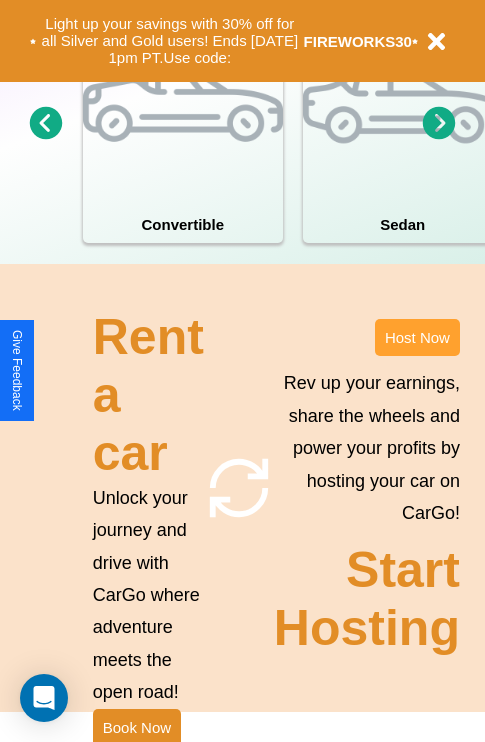 click on "Host Now" at bounding box center (417, 337) 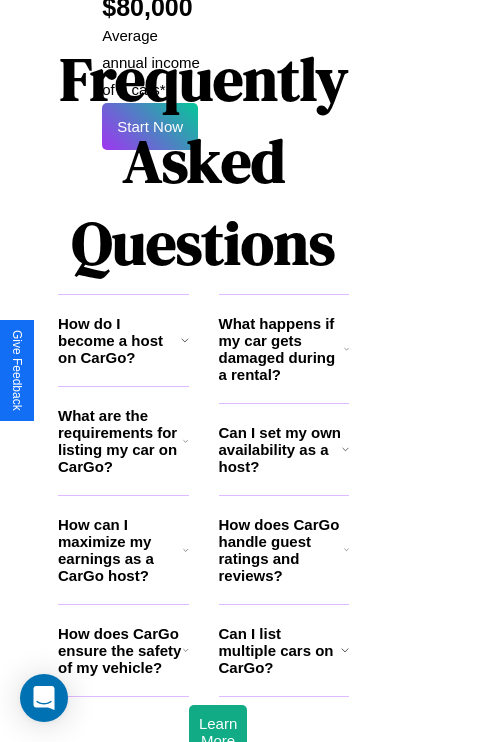 scroll, scrollTop: 3255, scrollLeft: 39, axis: both 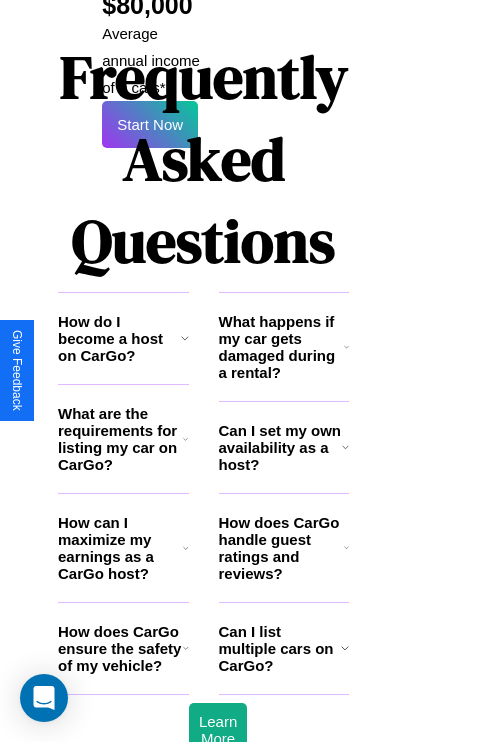 click on "Can I list multiple cars on CarGo?" at bounding box center (280, 648) 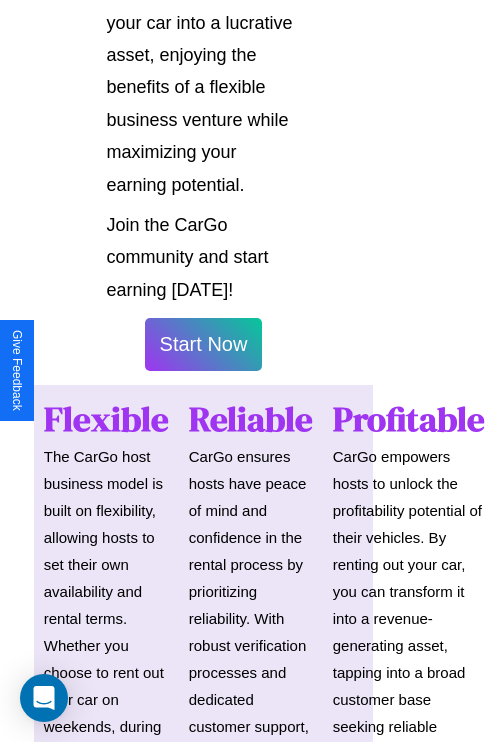 scroll, scrollTop: 1417, scrollLeft: 39, axis: both 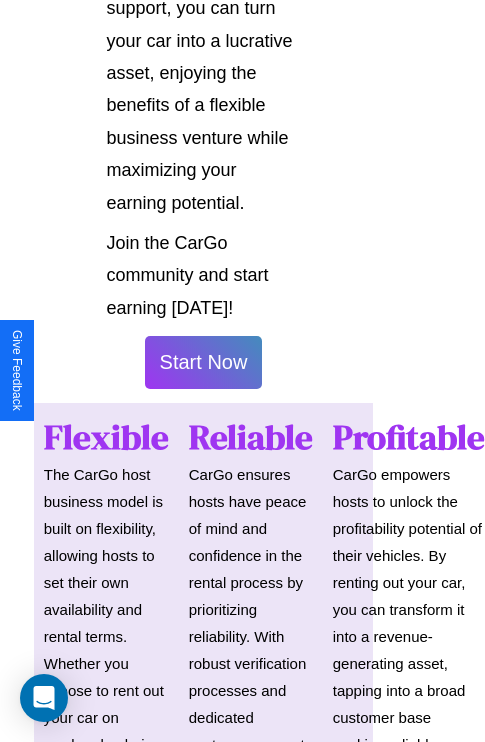 click on "Start Now" at bounding box center [204, 362] 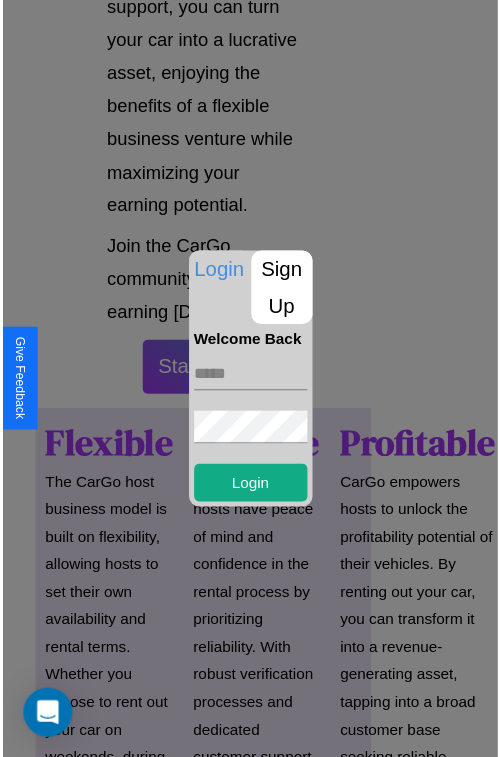 scroll, scrollTop: 1417, scrollLeft: 34, axis: both 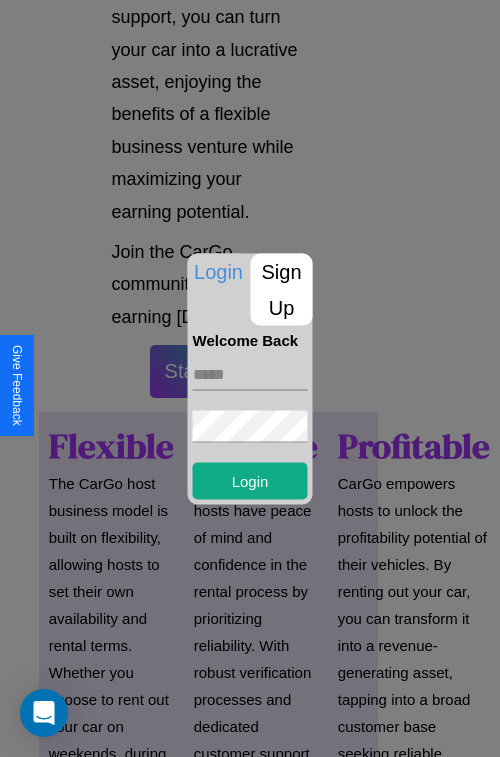 click on "Sign Up" at bounding box center (282, 289) 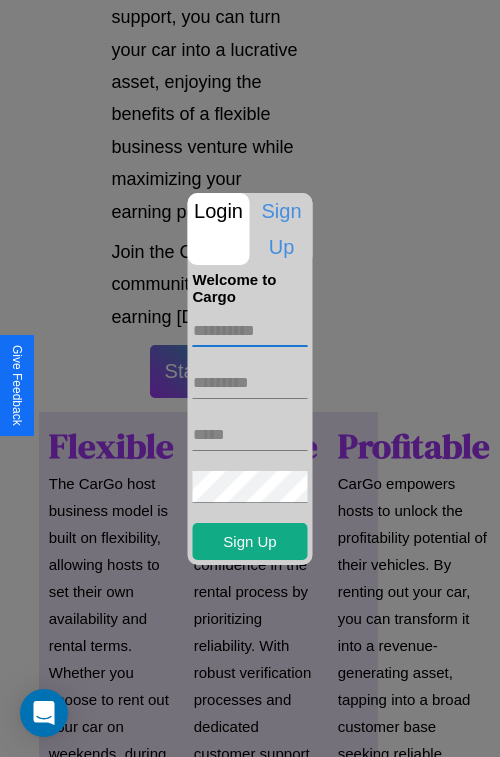 click at bounding box center (250, 331) 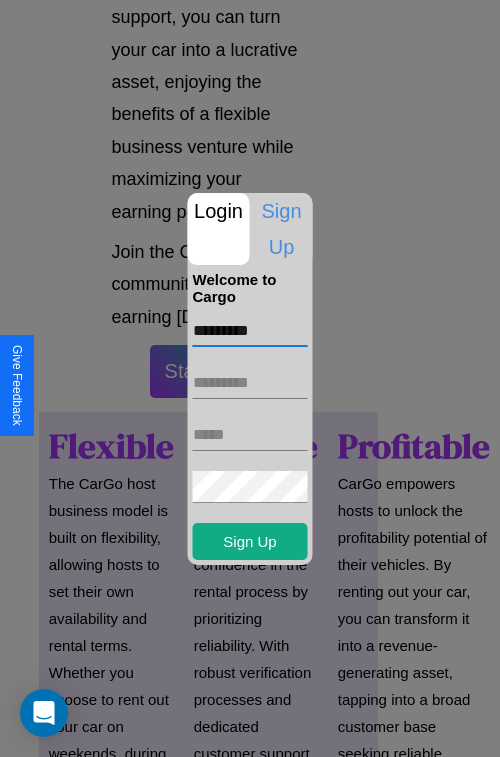 type on "*********" 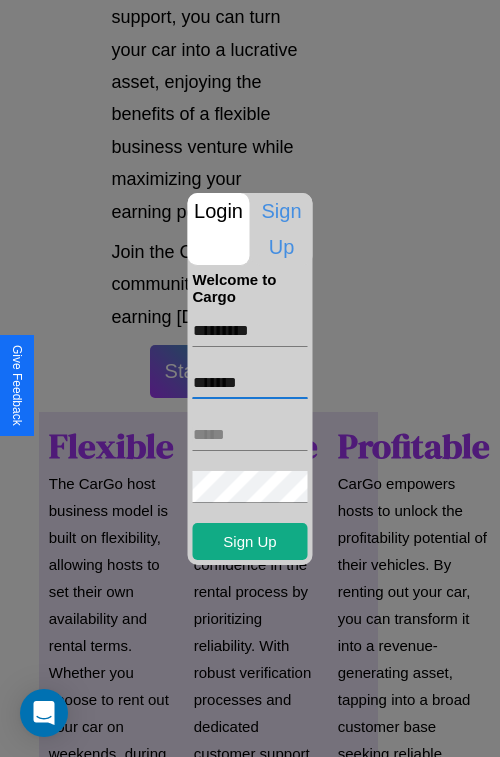 type on "*******" 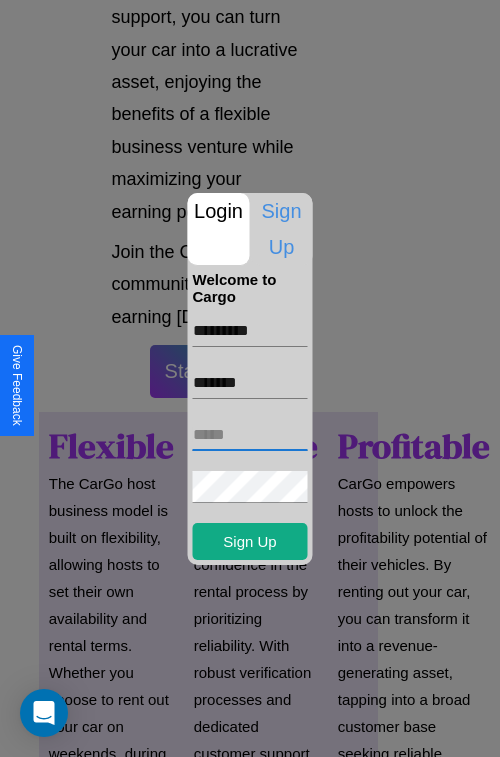 click at bounding box center [250, 435] 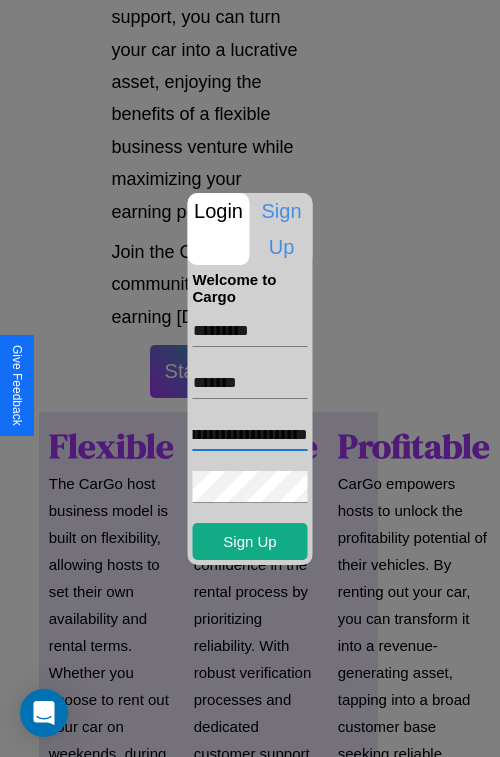 scroll, scrollTop: 0, scrollLeft: 81, axis: horizontal 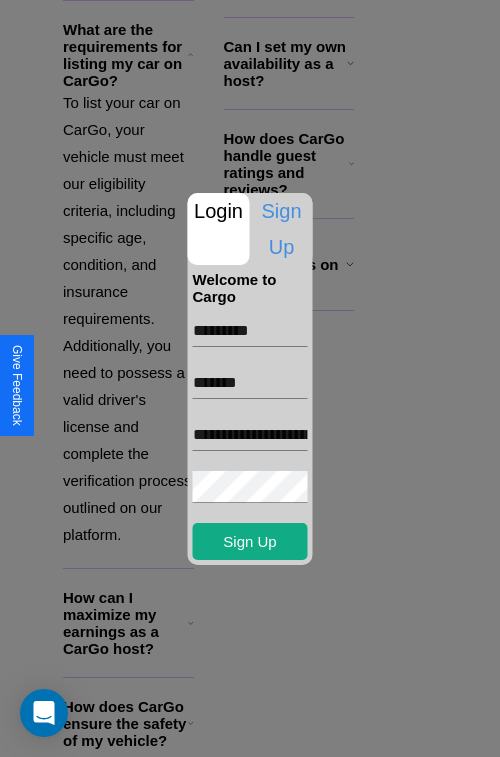 click at bounding box center [250, 378] 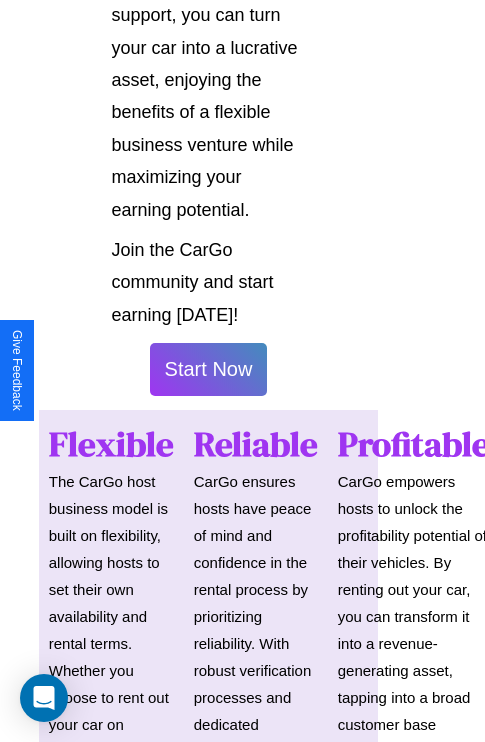 click on "Start Now" at bounding box center [209, 369] 